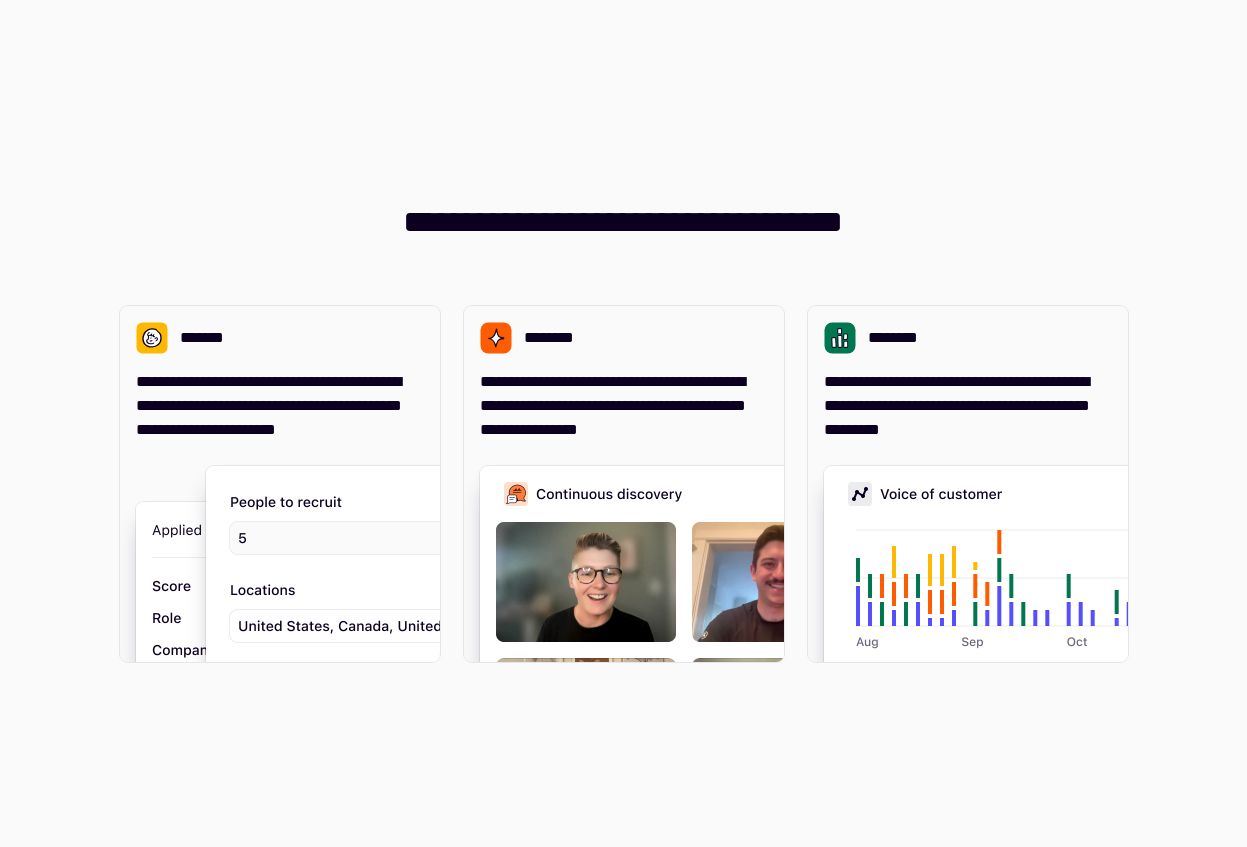 scroll, scrollTop: 0, scrollLeft: 0, axis: both 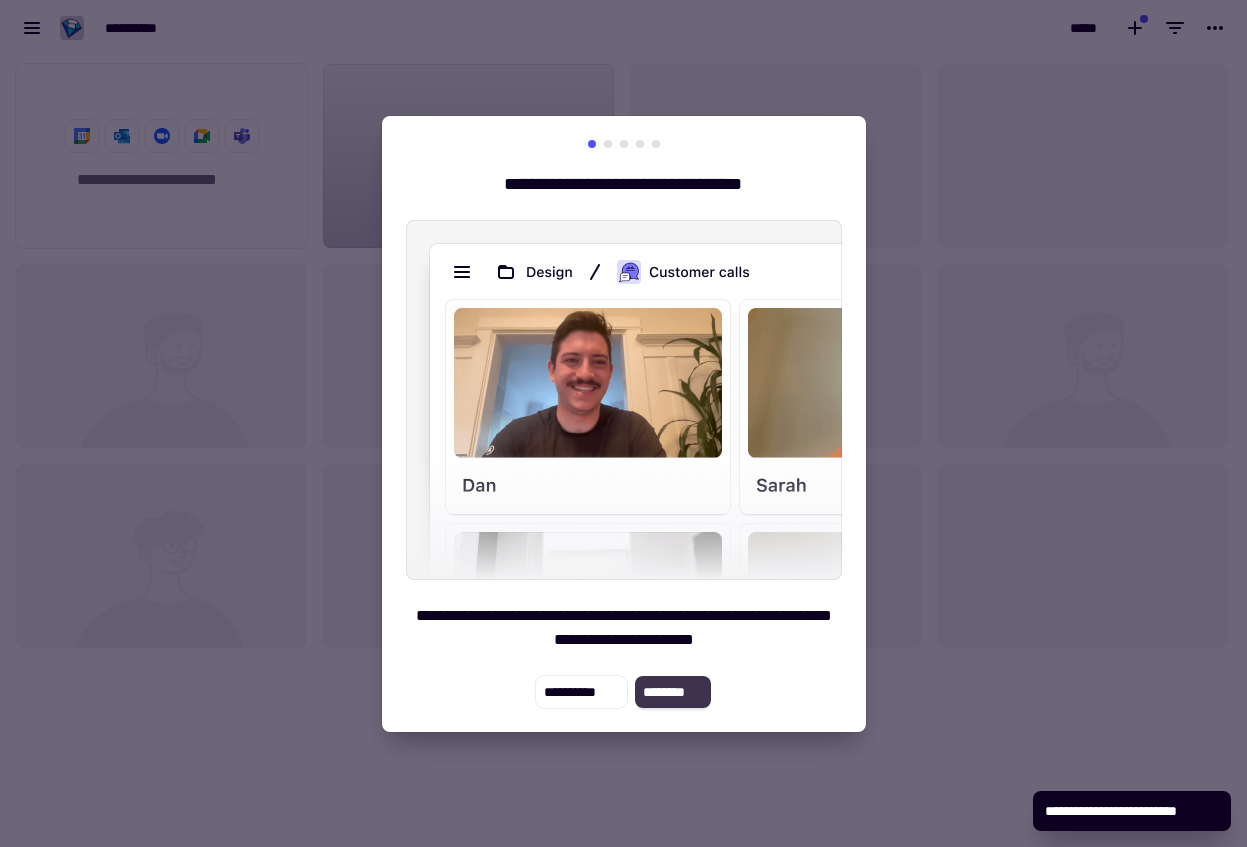 click on "********" 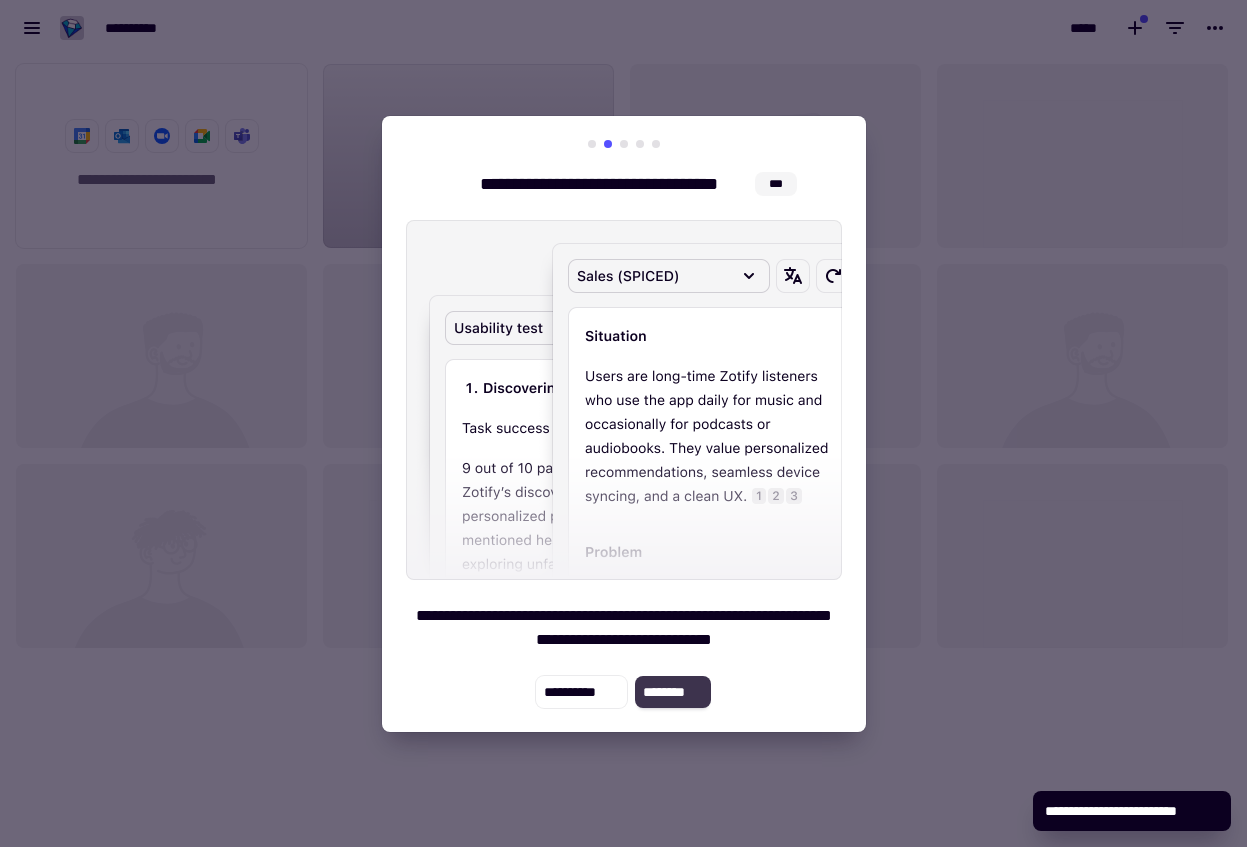click on "********" 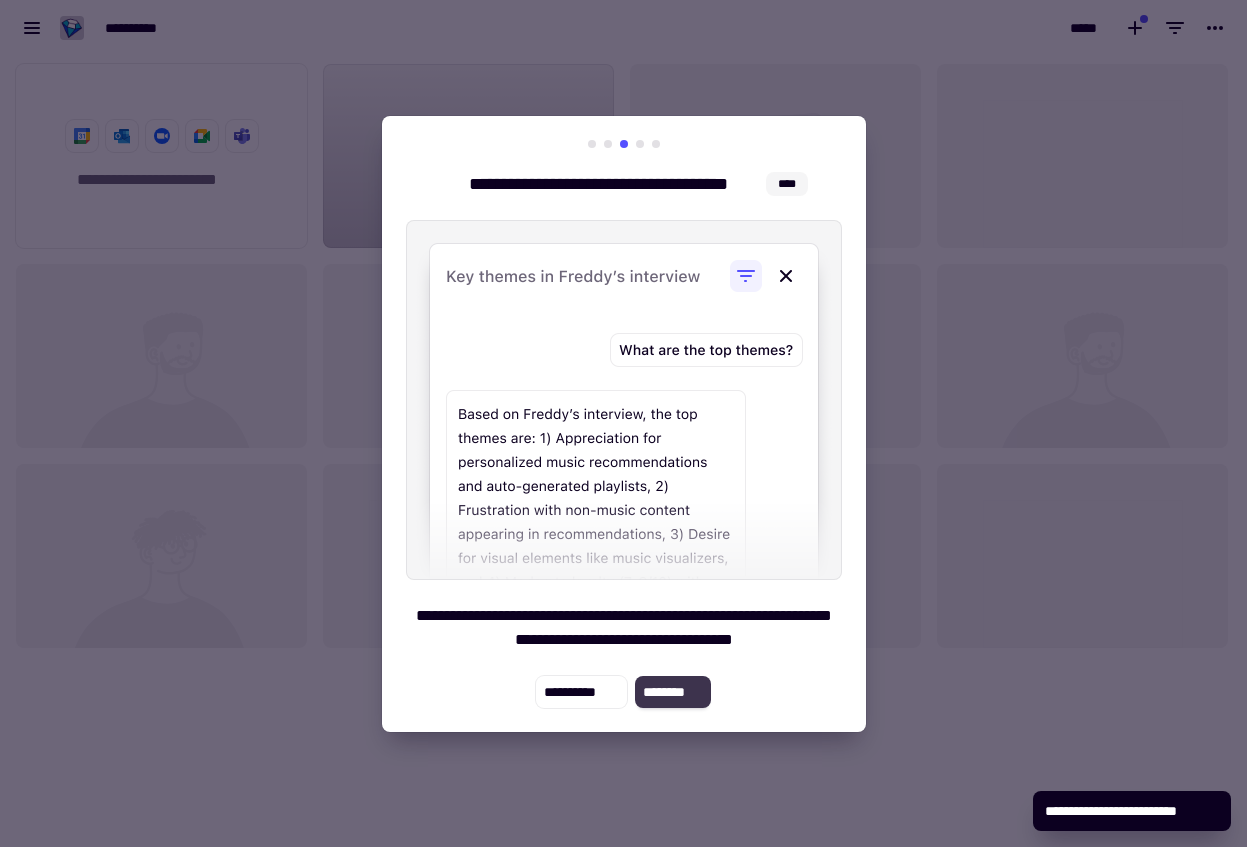 click on "********" 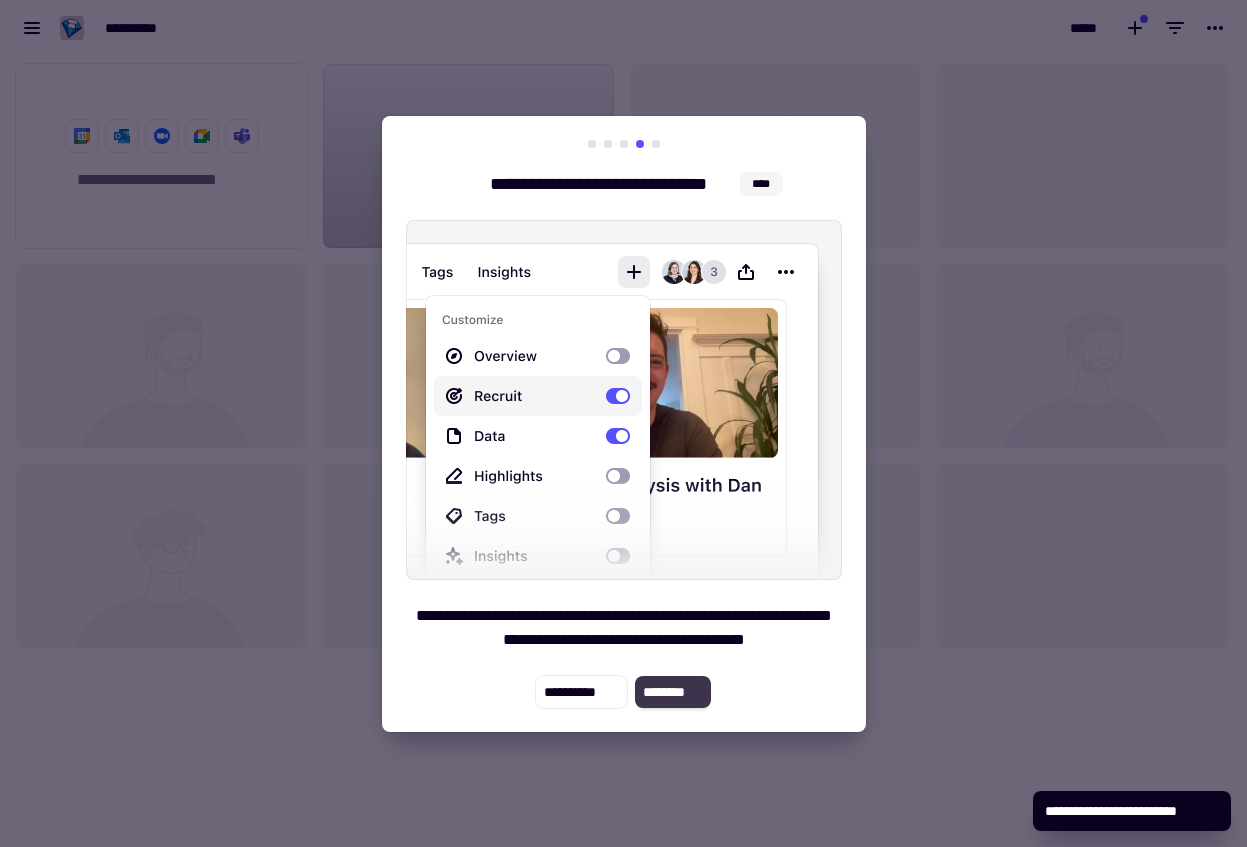 click on "********" 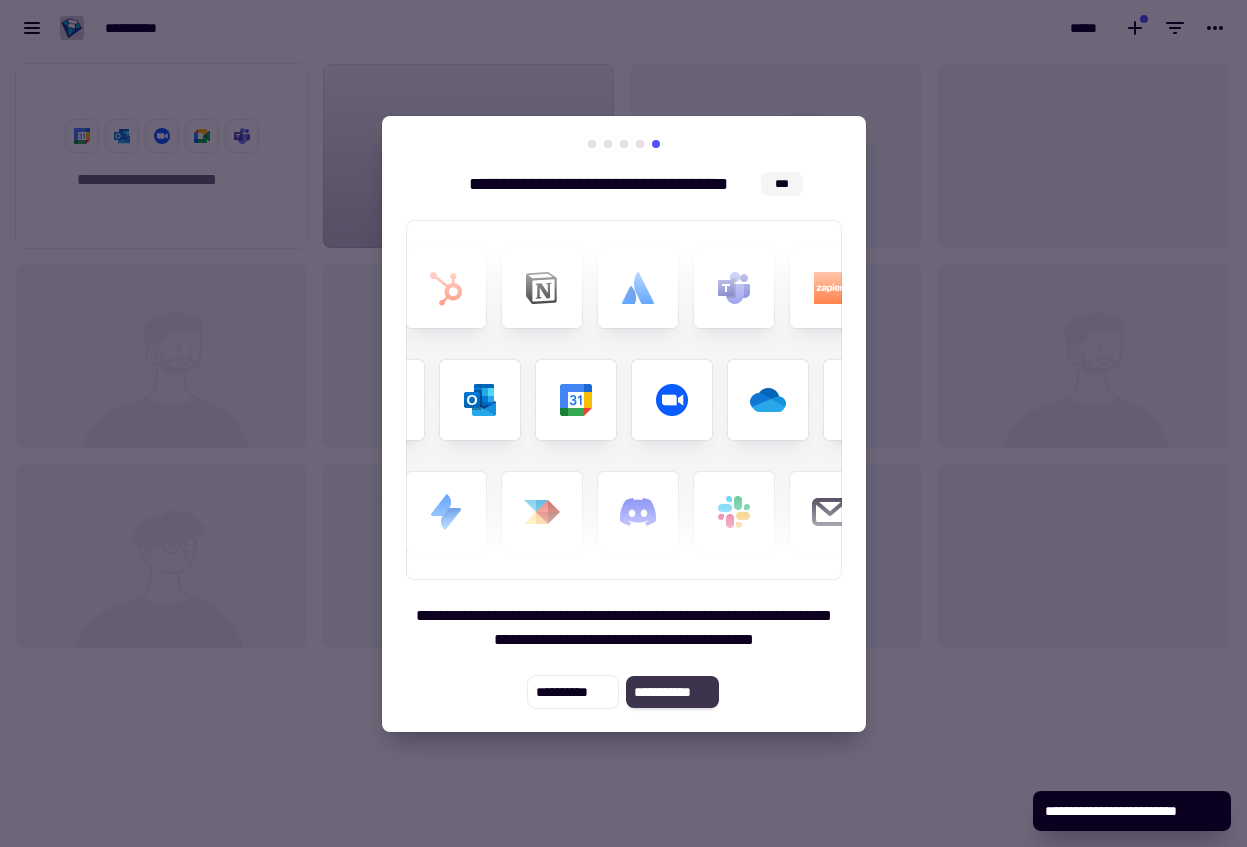 click on "**********" 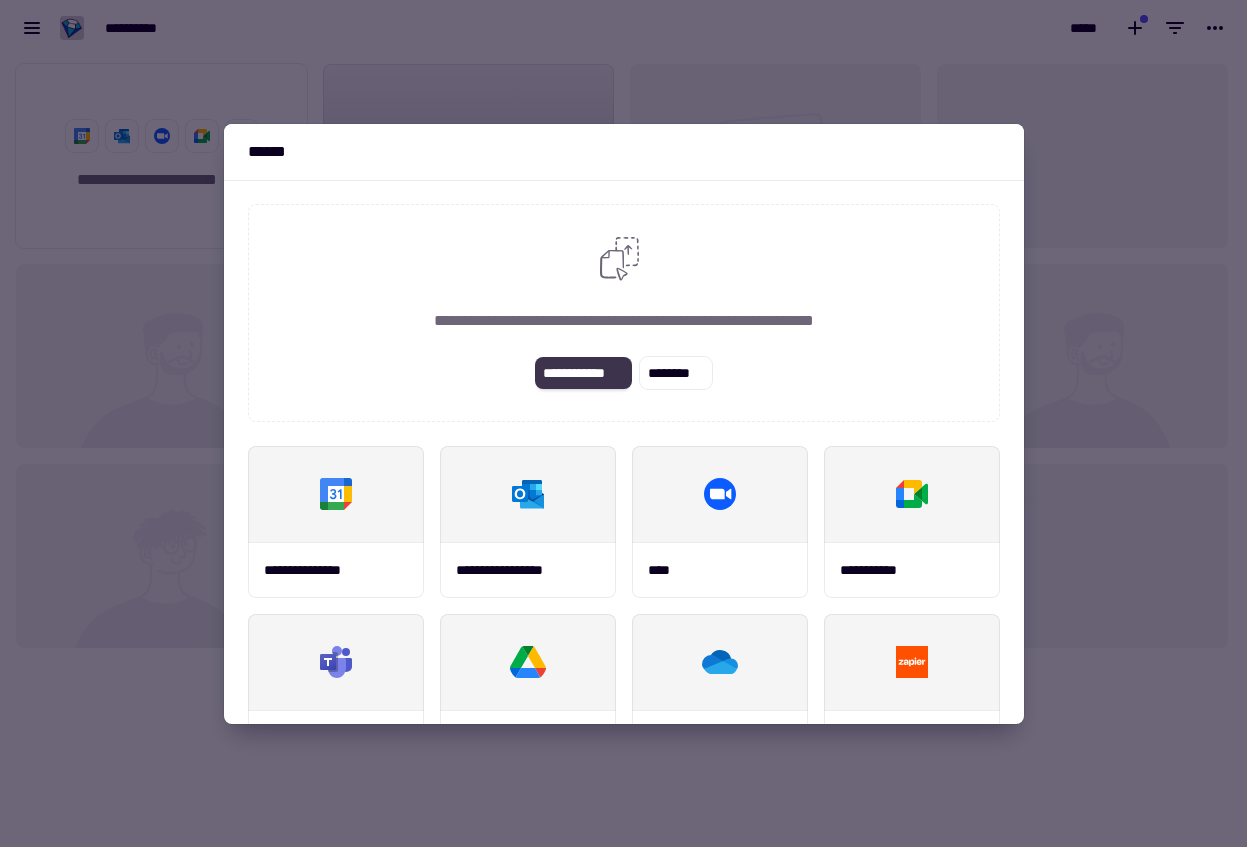 click on "**********" 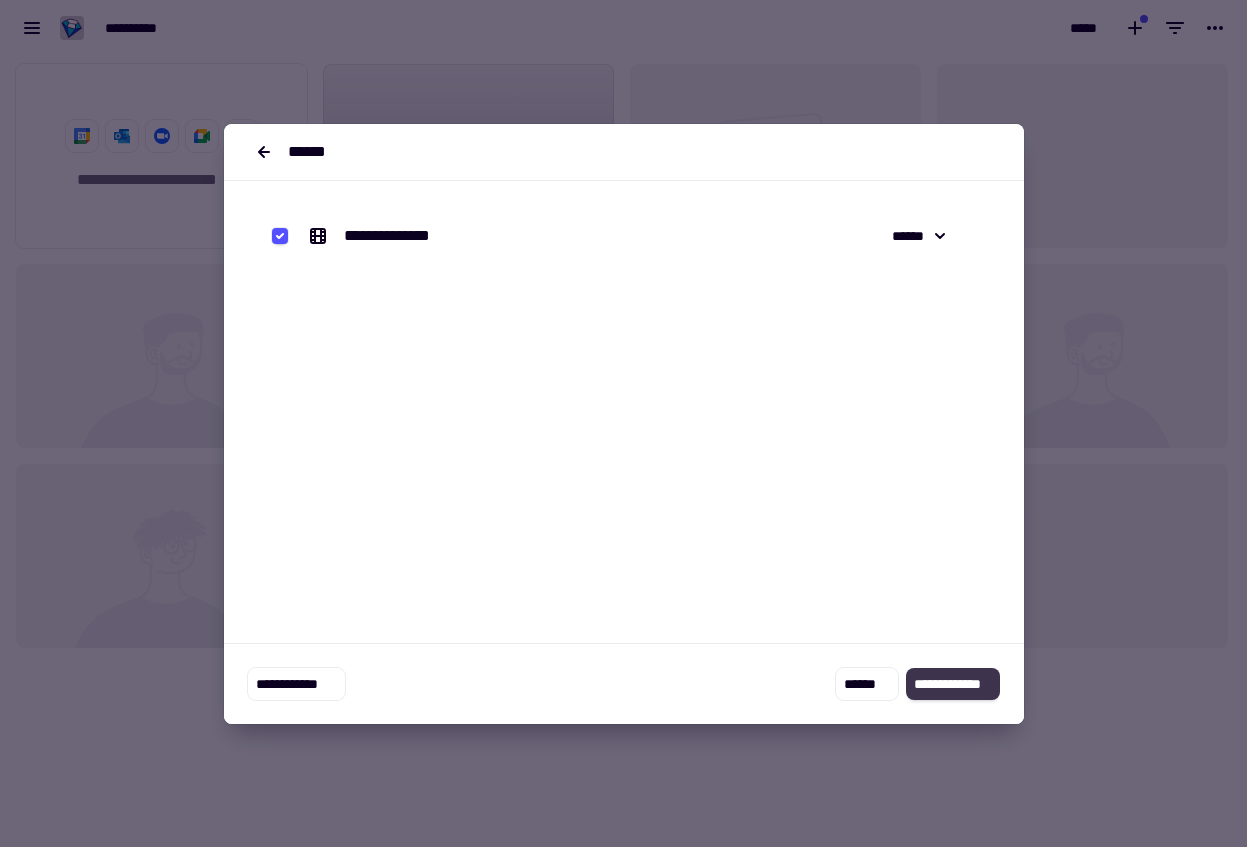 click on "**********" 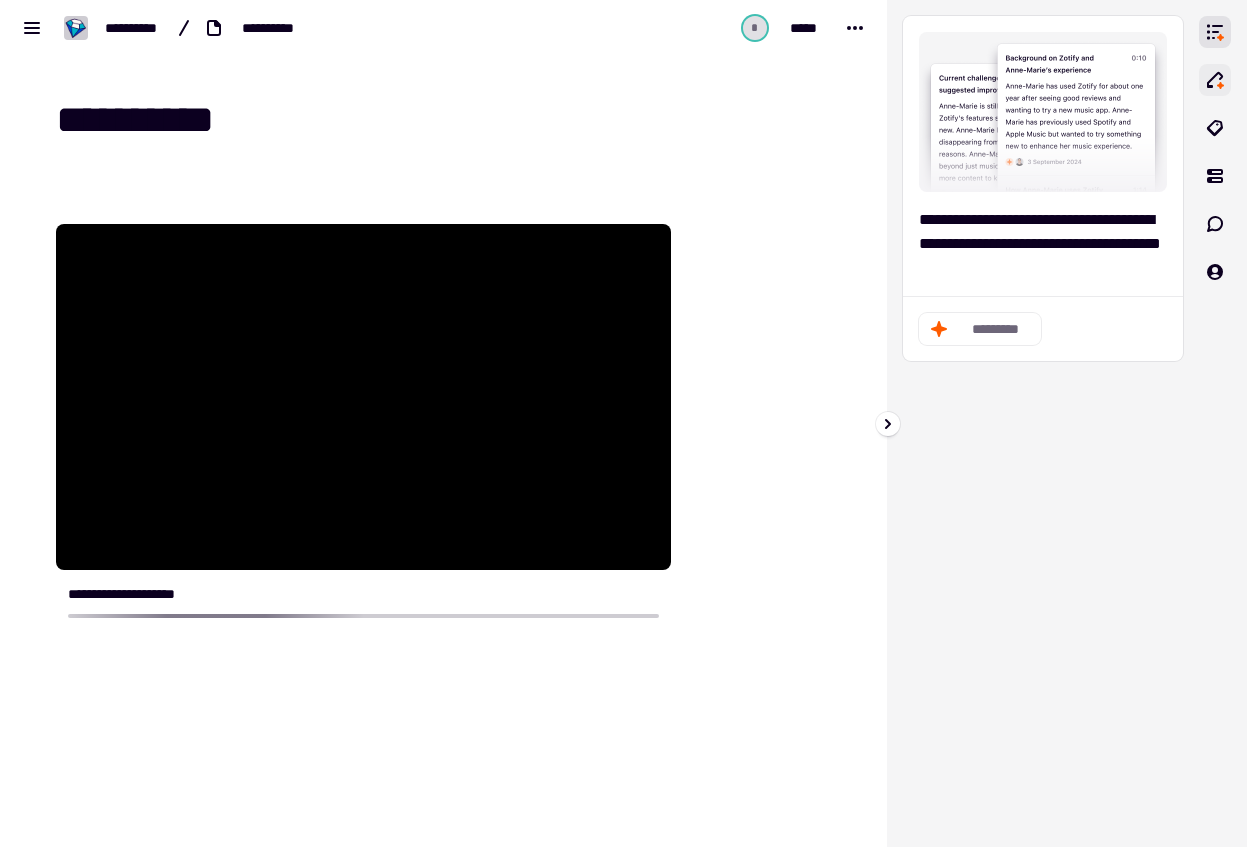 click 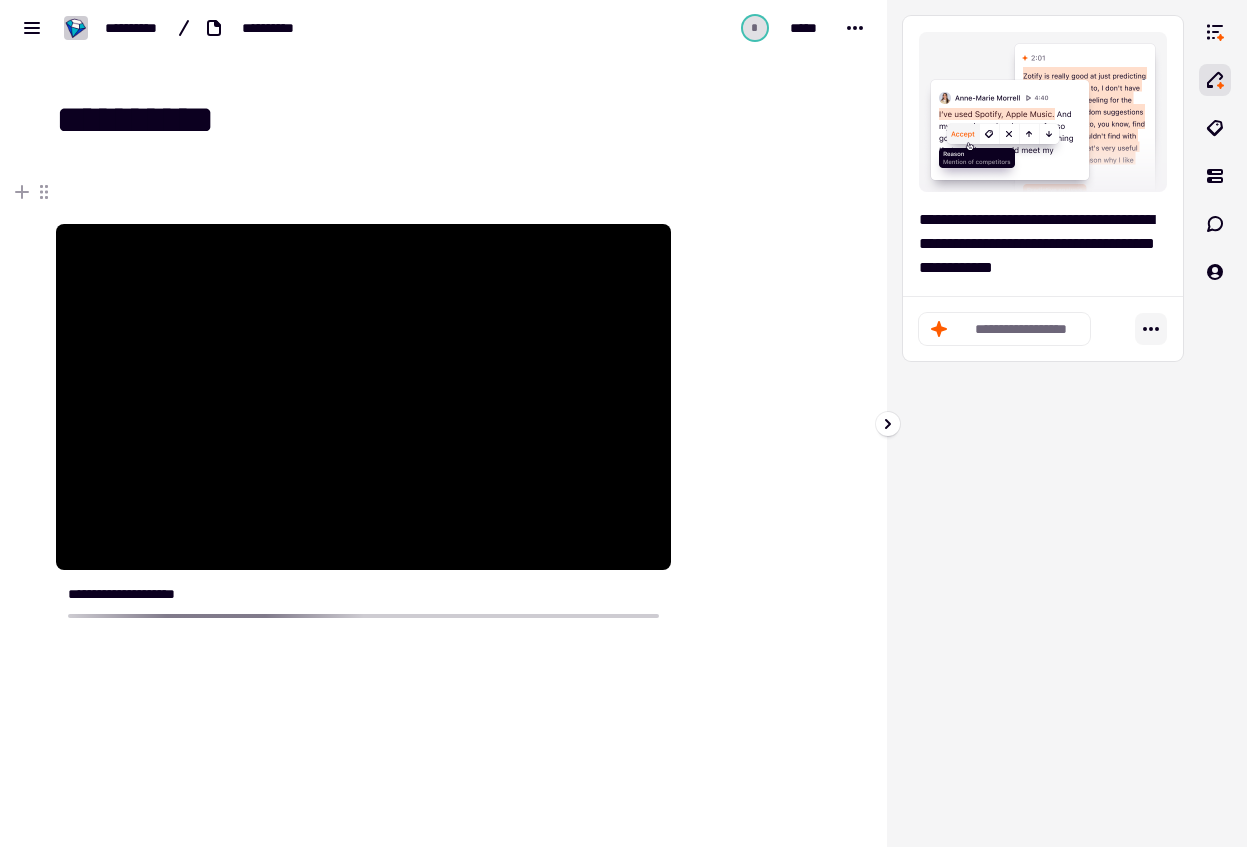 click 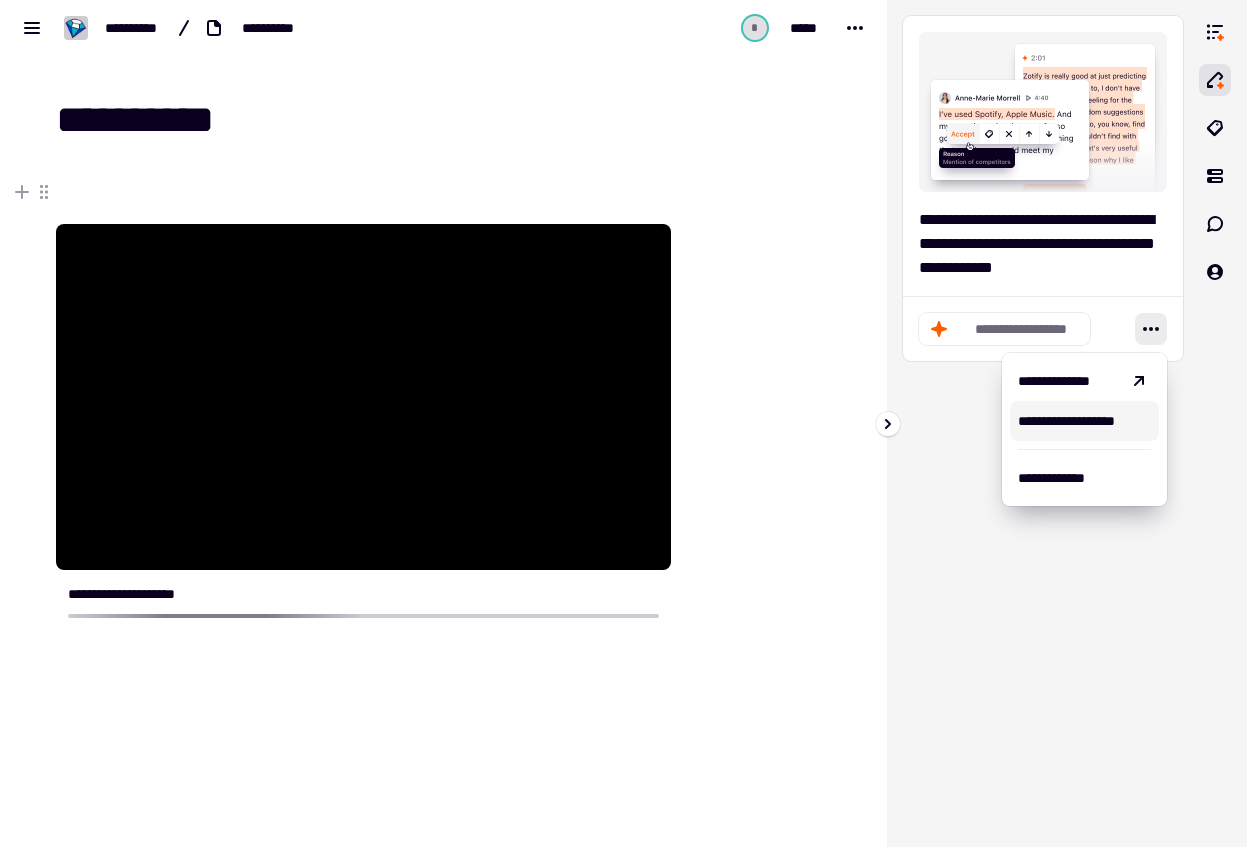 click on "**********" at bounding box center (1043, 423) 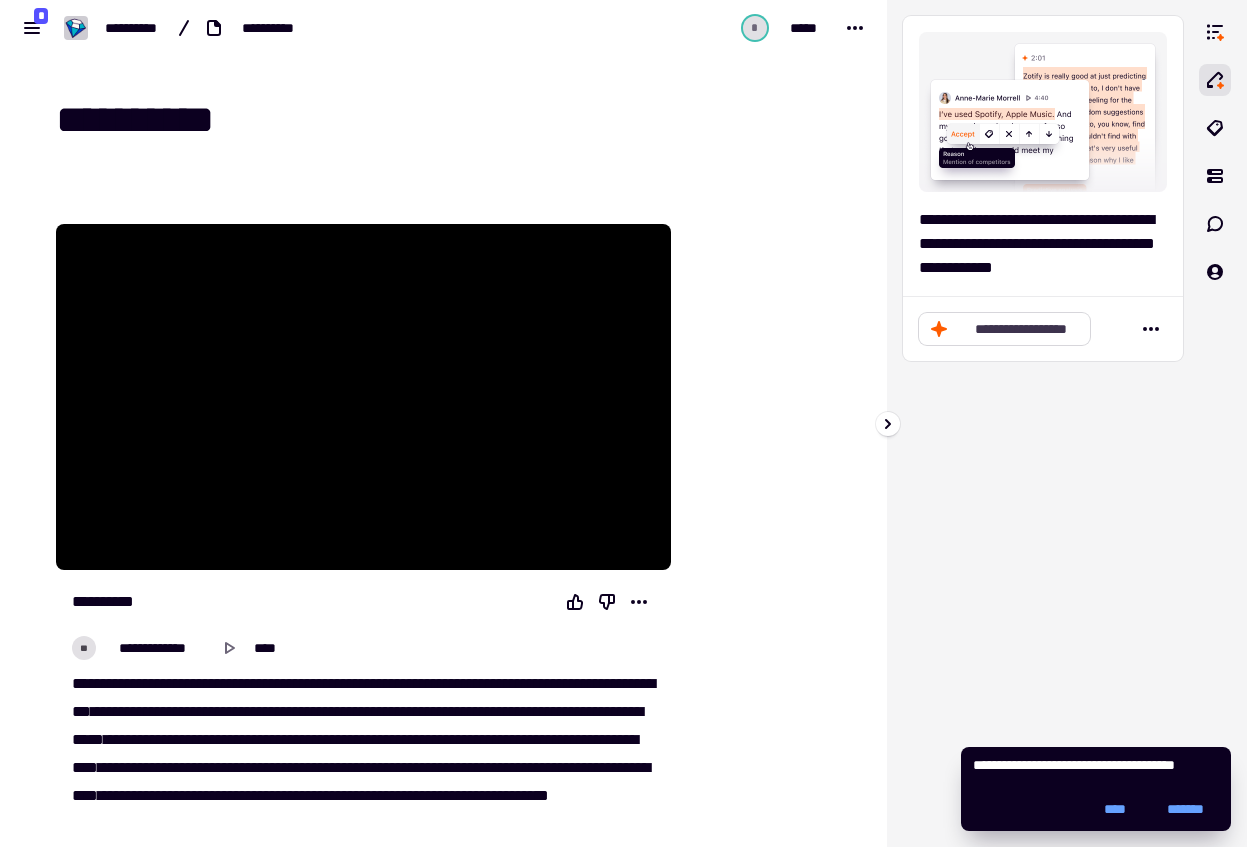 click on "**********" 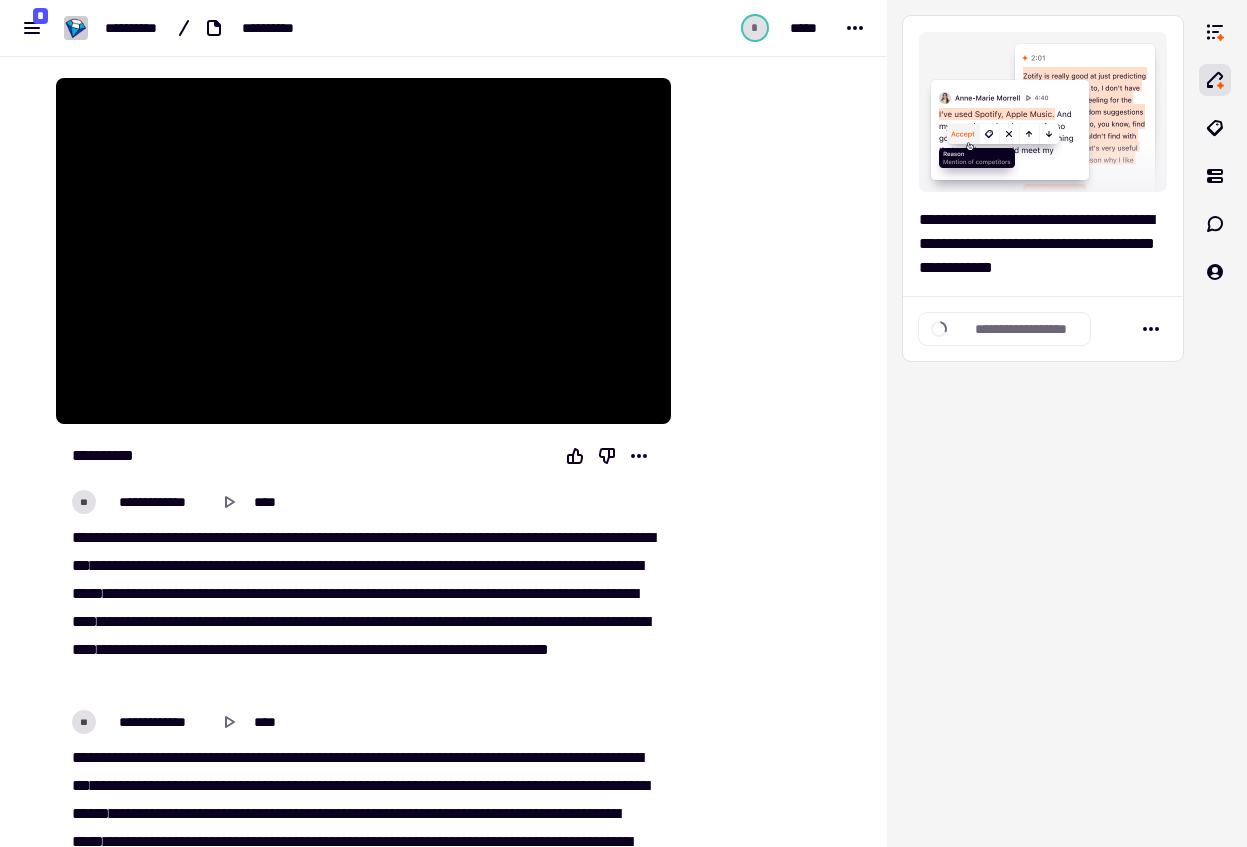 scroll, scrollTop: 145, scrollLeft: 0, axis: vertical 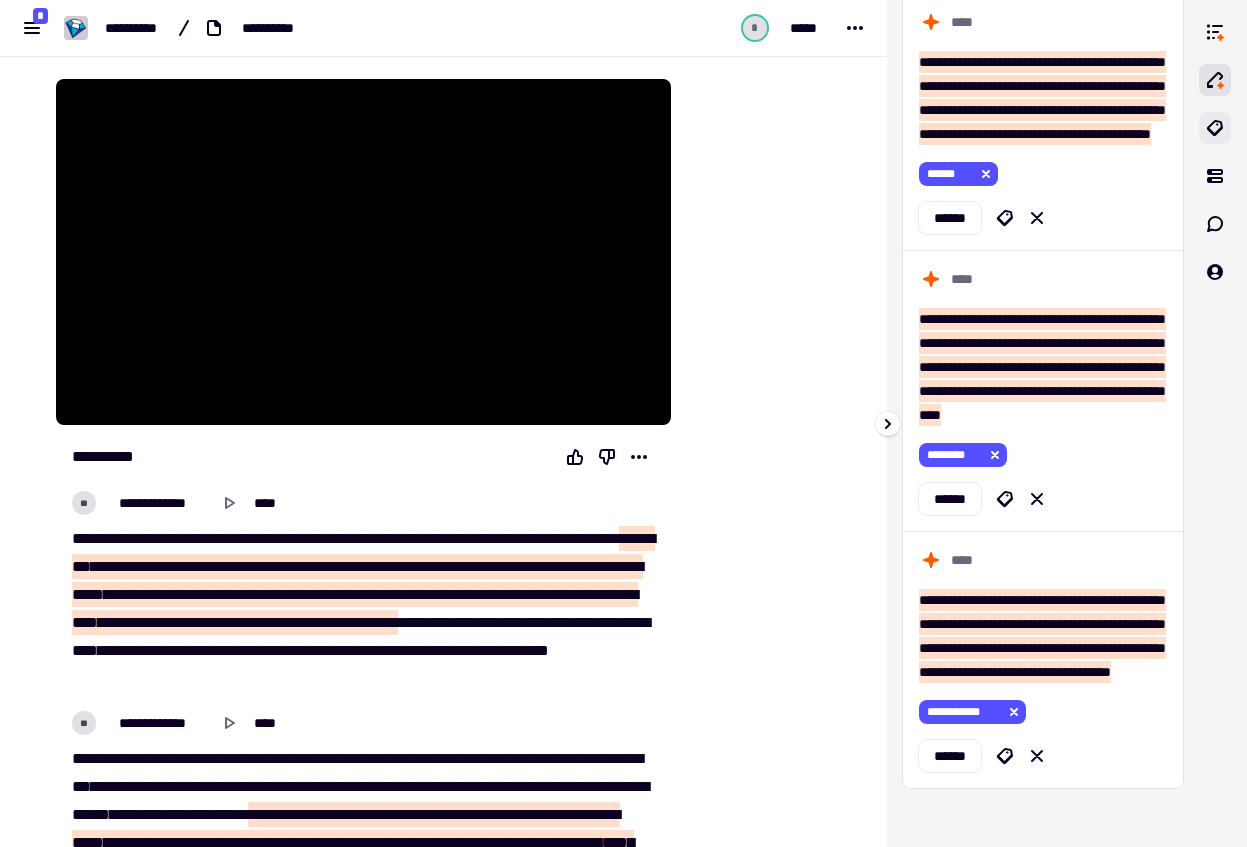 click 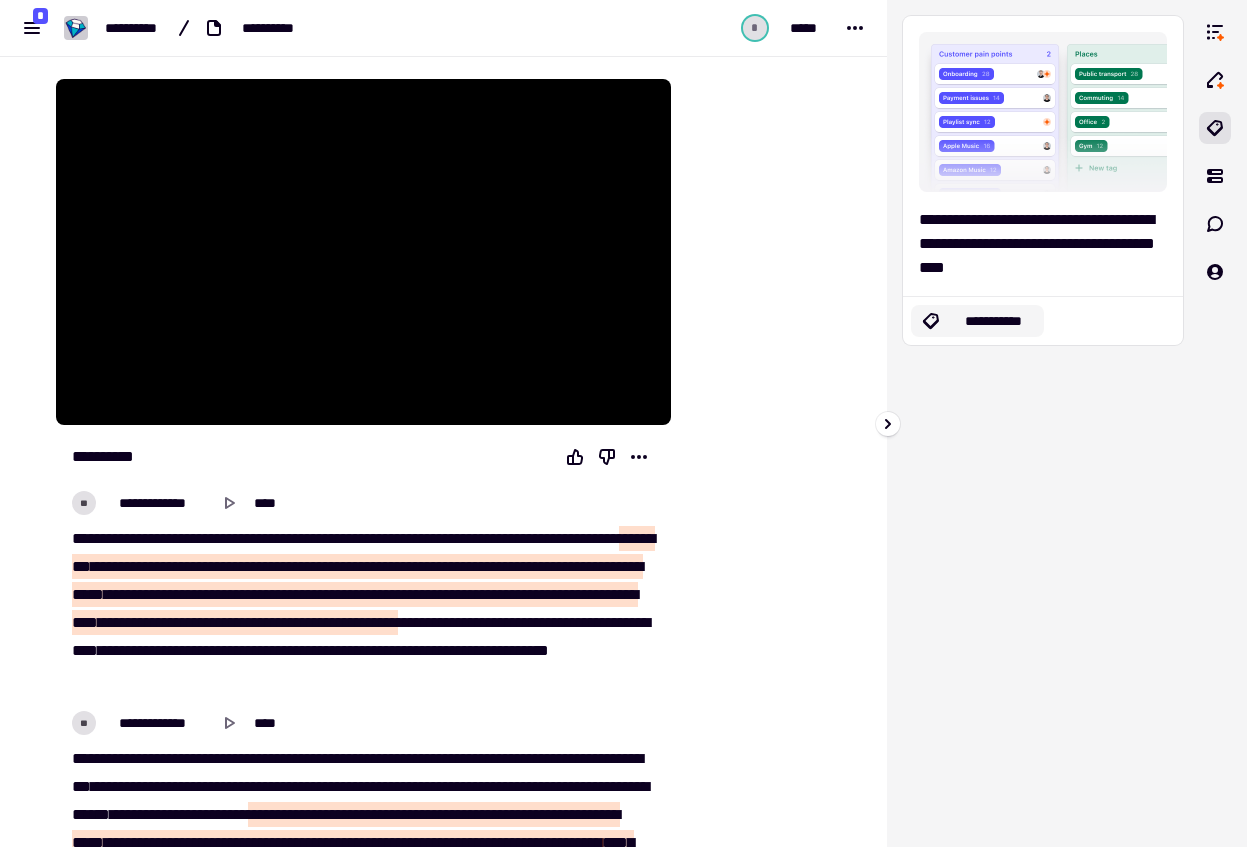 click on "**********" 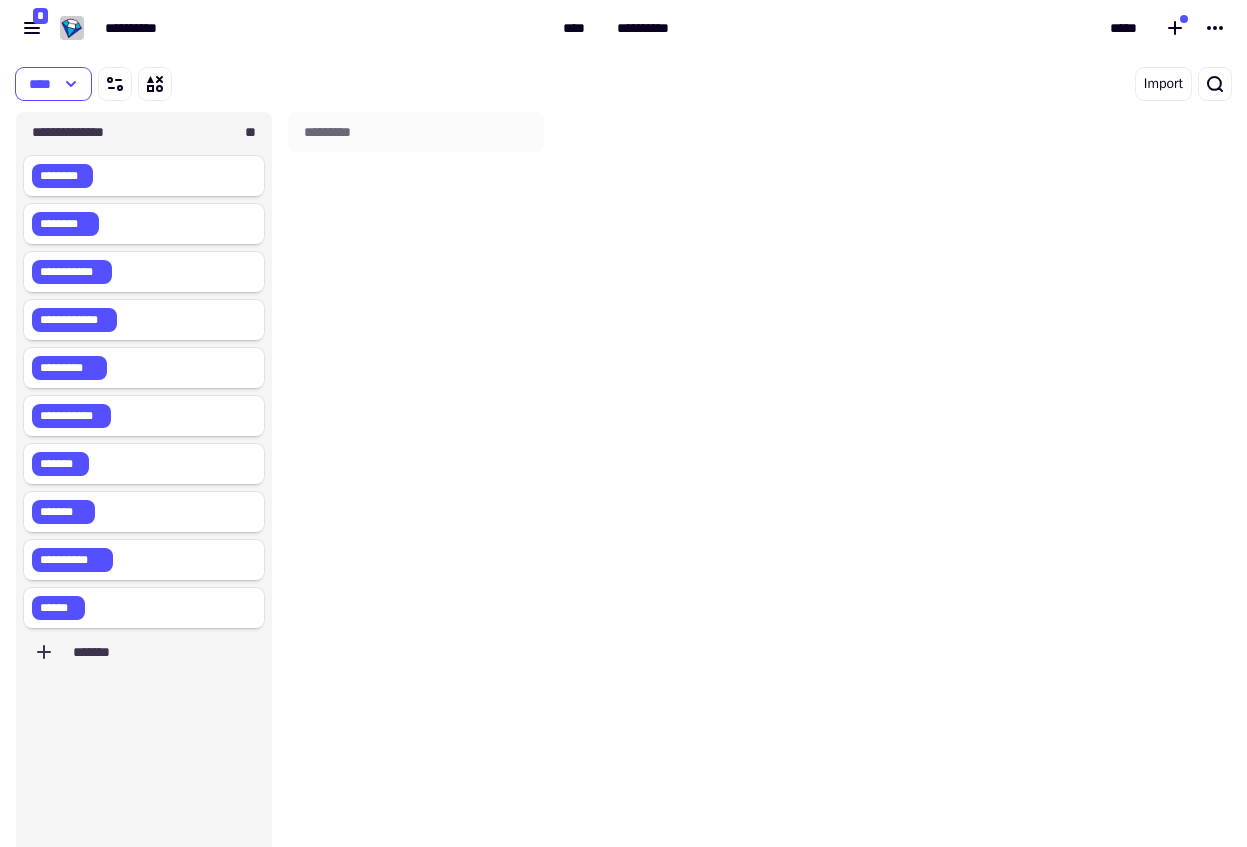 scroll, scrollTop: 1, scrollLeft: 1, axis: both 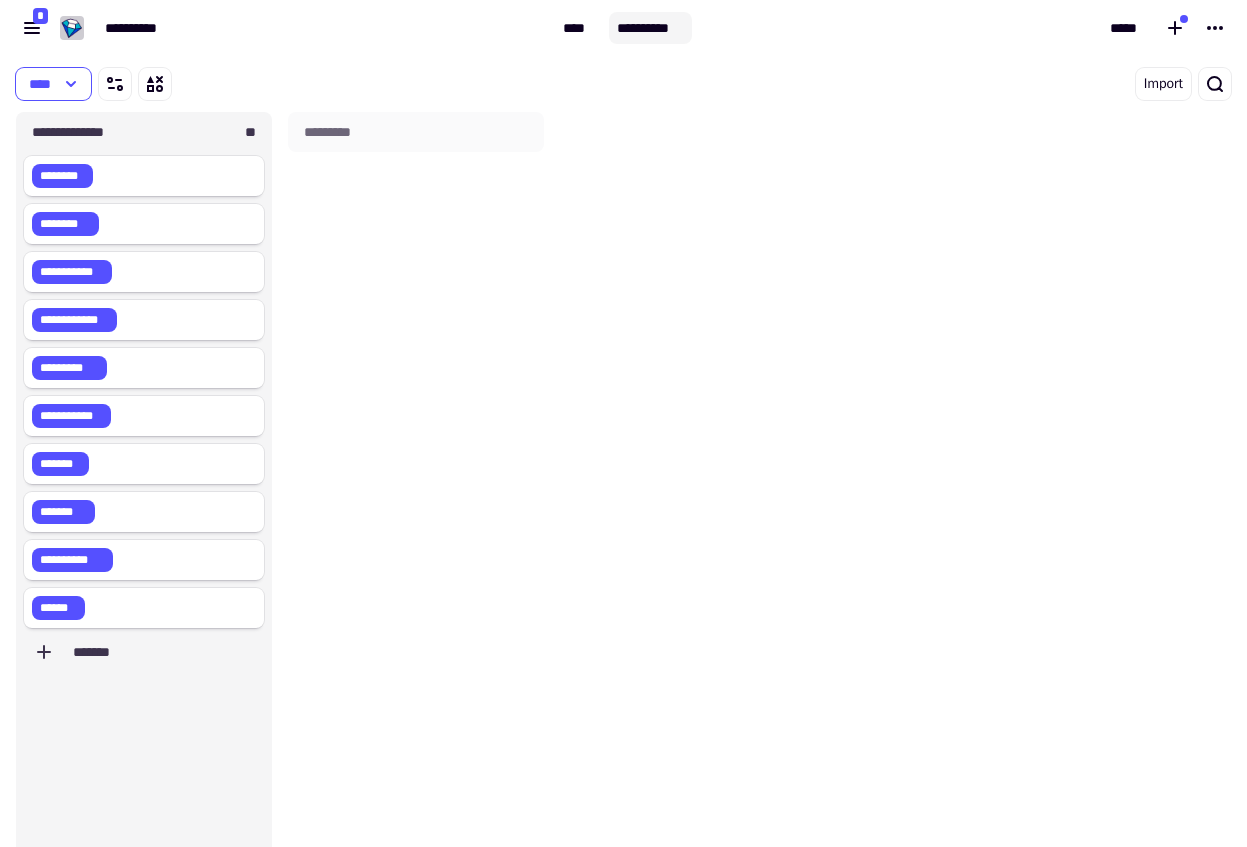 click on "**********" 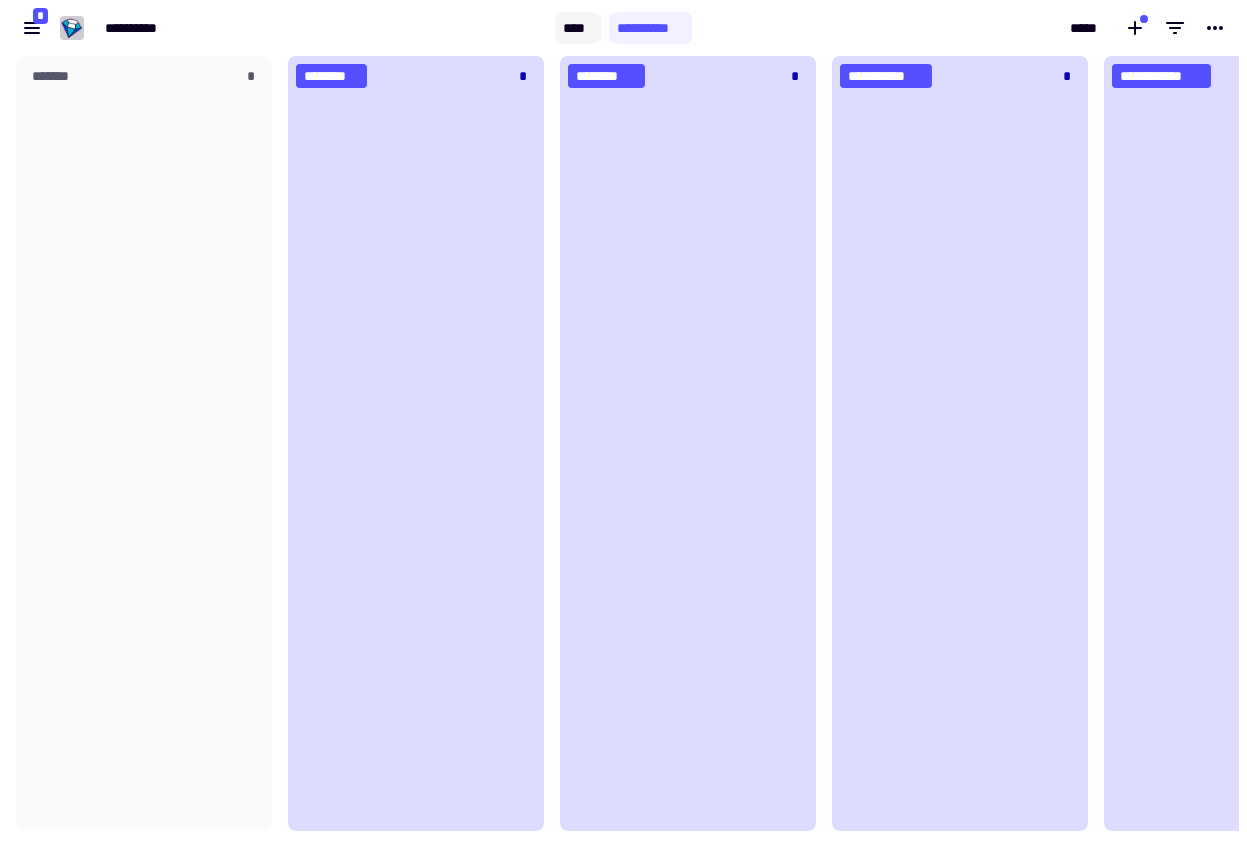 scroll, scrollTop: 1, scrollLeft: 1, axis: both 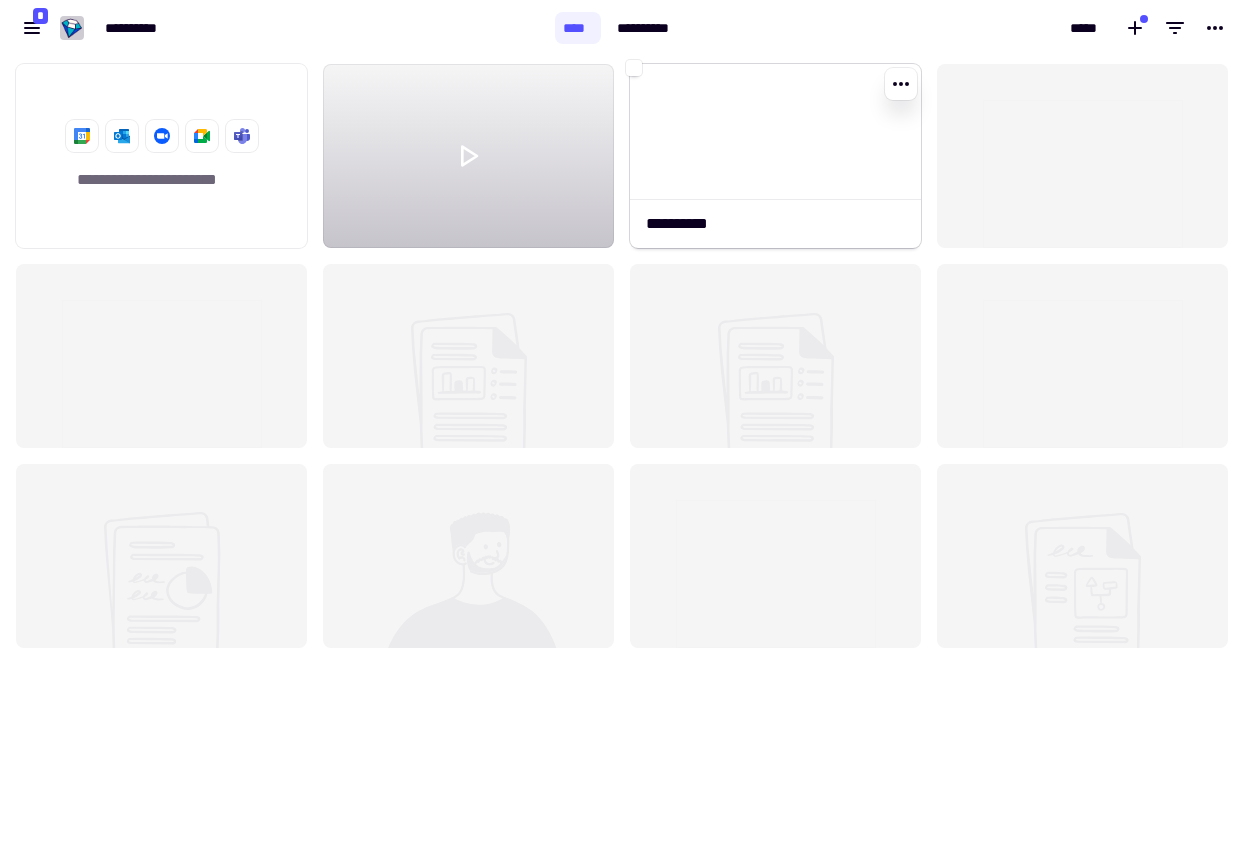 click on "**********" 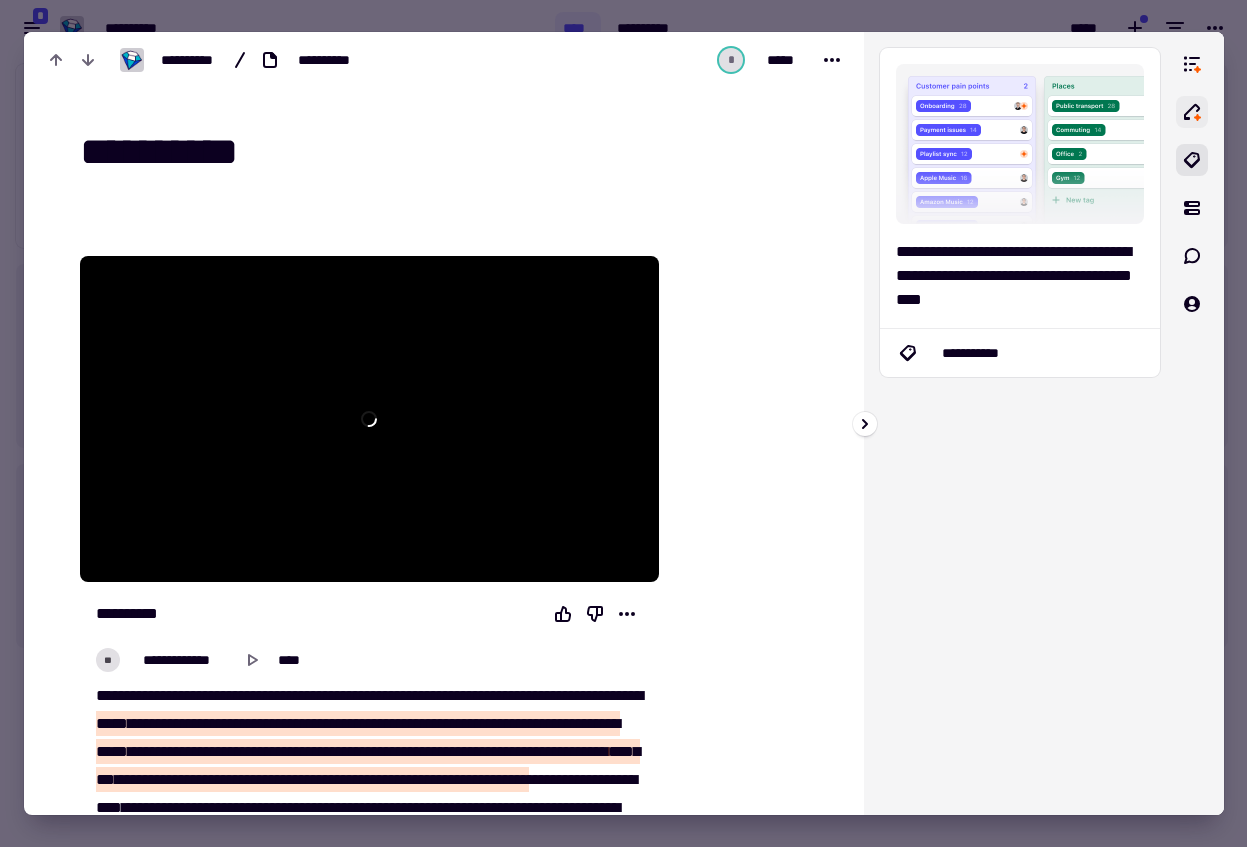 click 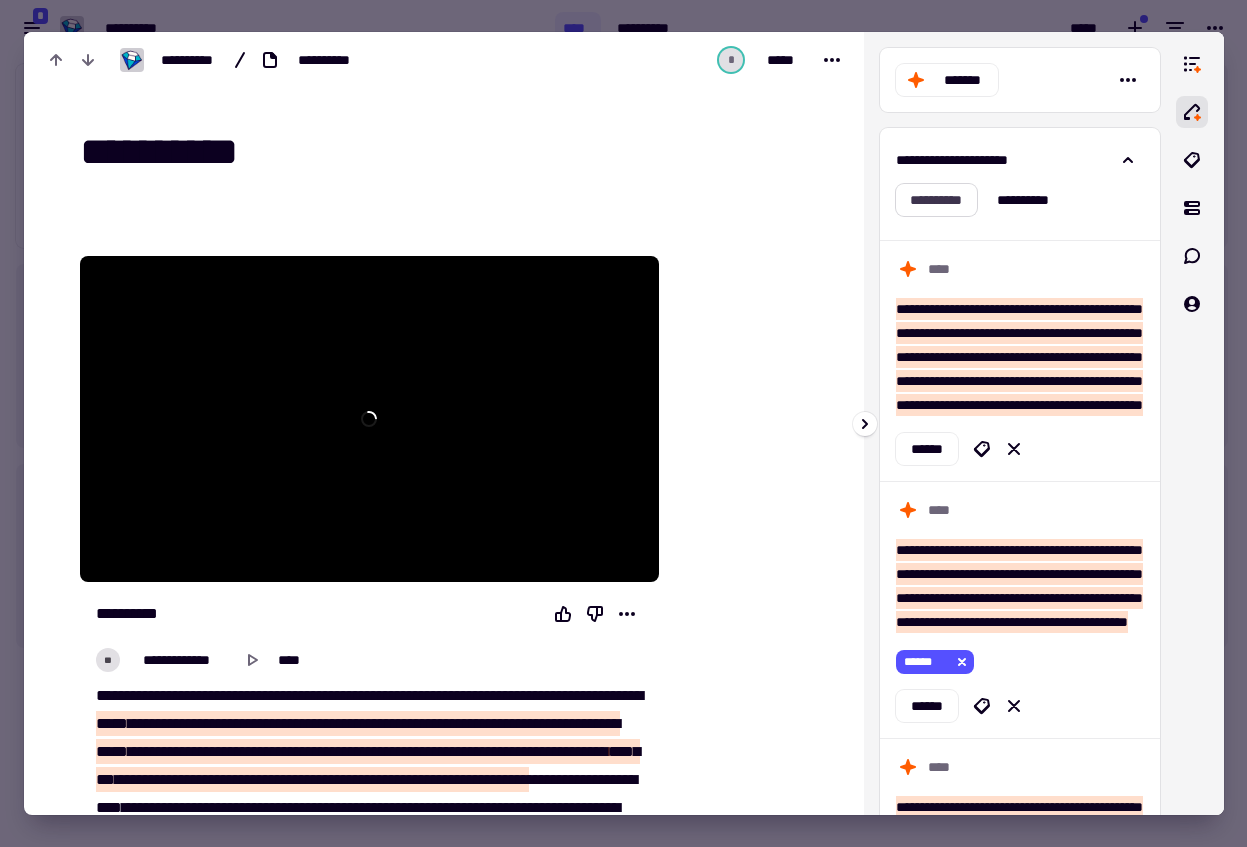click on "**********" 